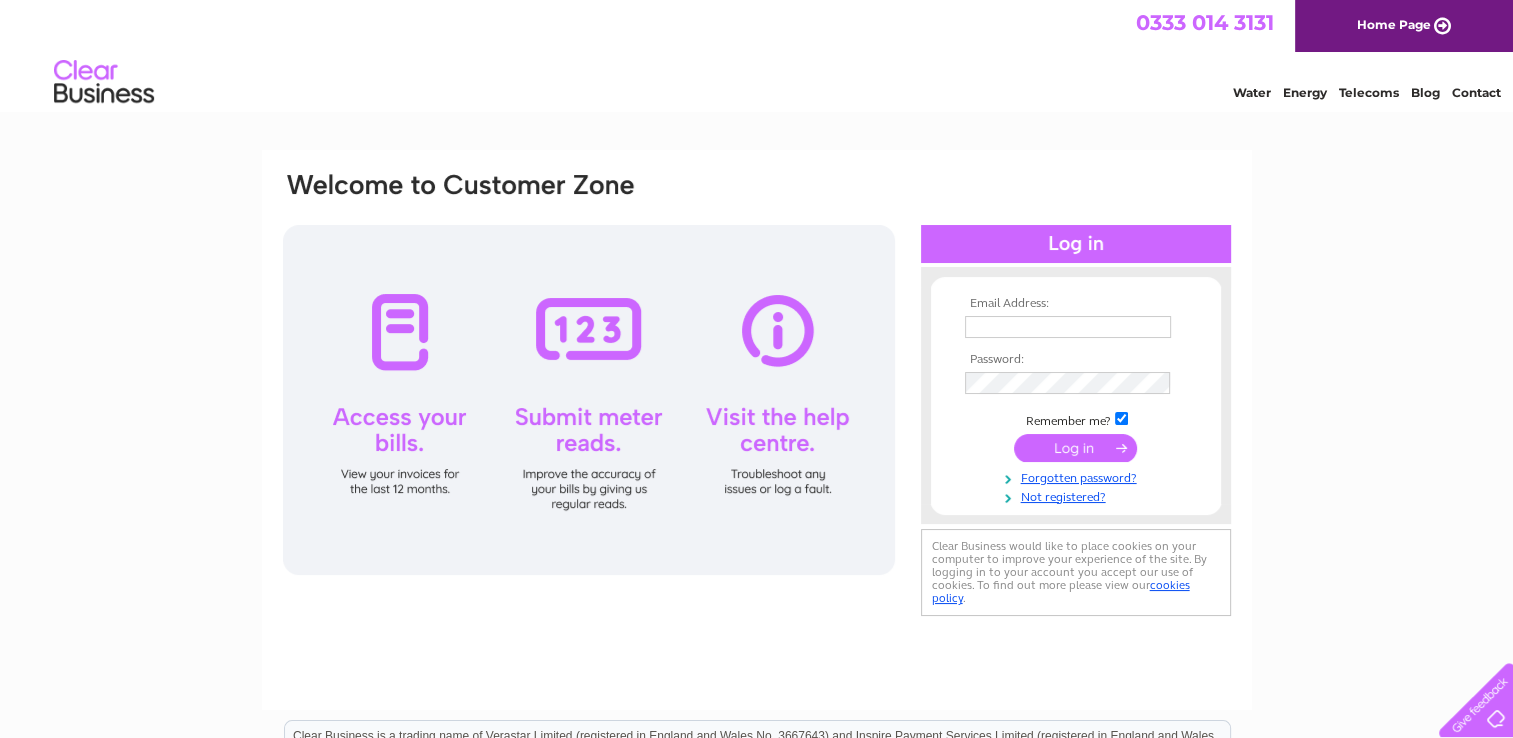 scroll, scrollTop: 0, scrollLeft: 0, axis: both 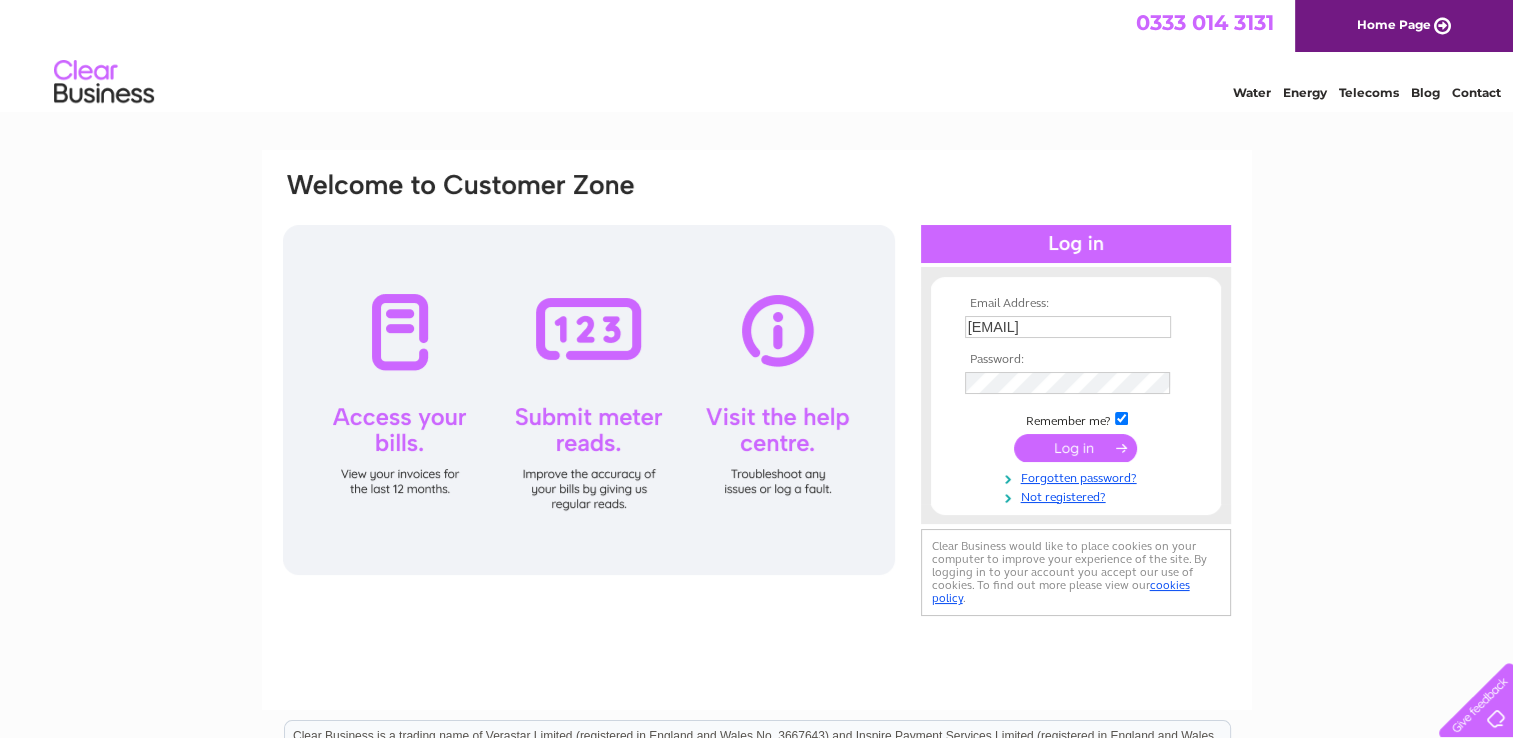 click at bounding box center [589, 400] 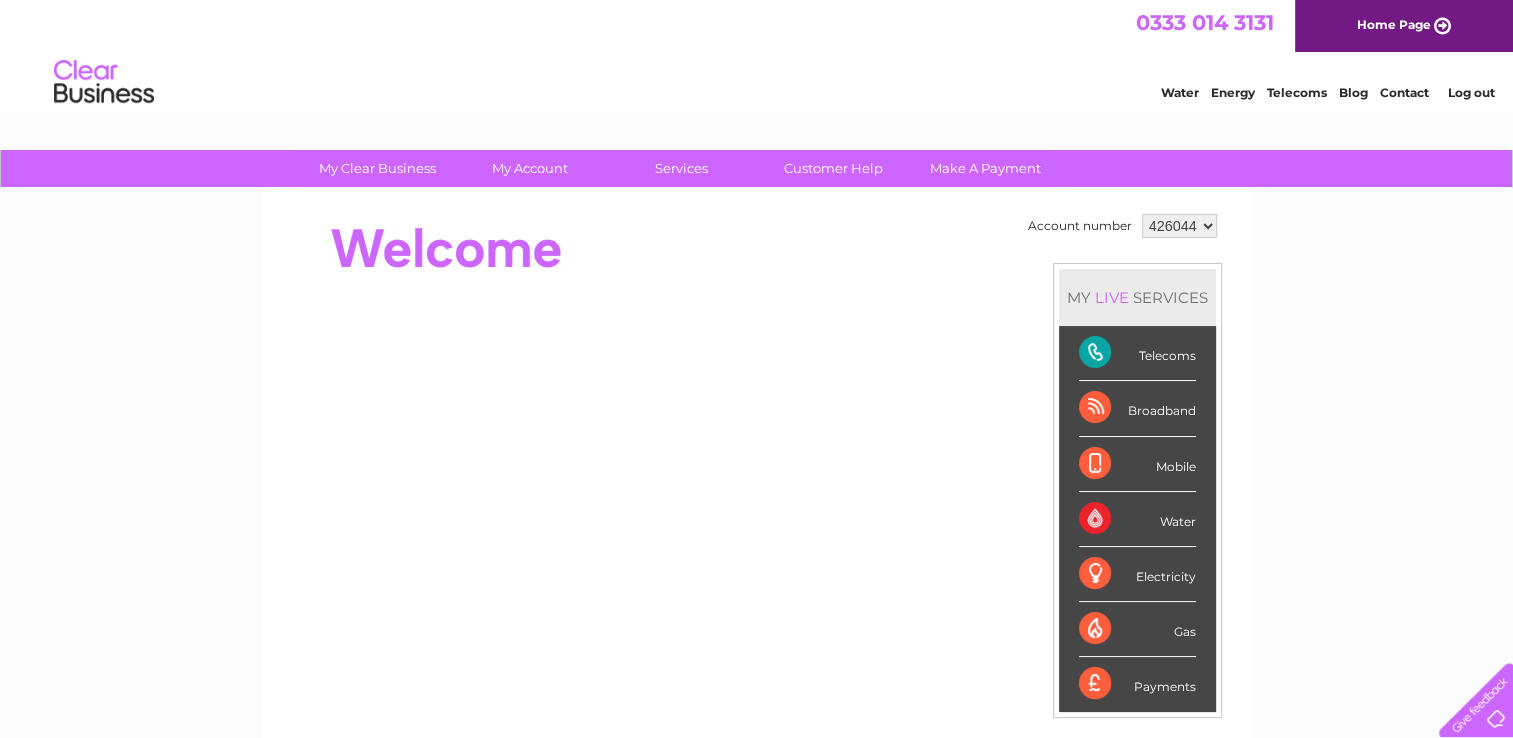scroll, scrollTop: 0, scrollLeft: 0, axis: both 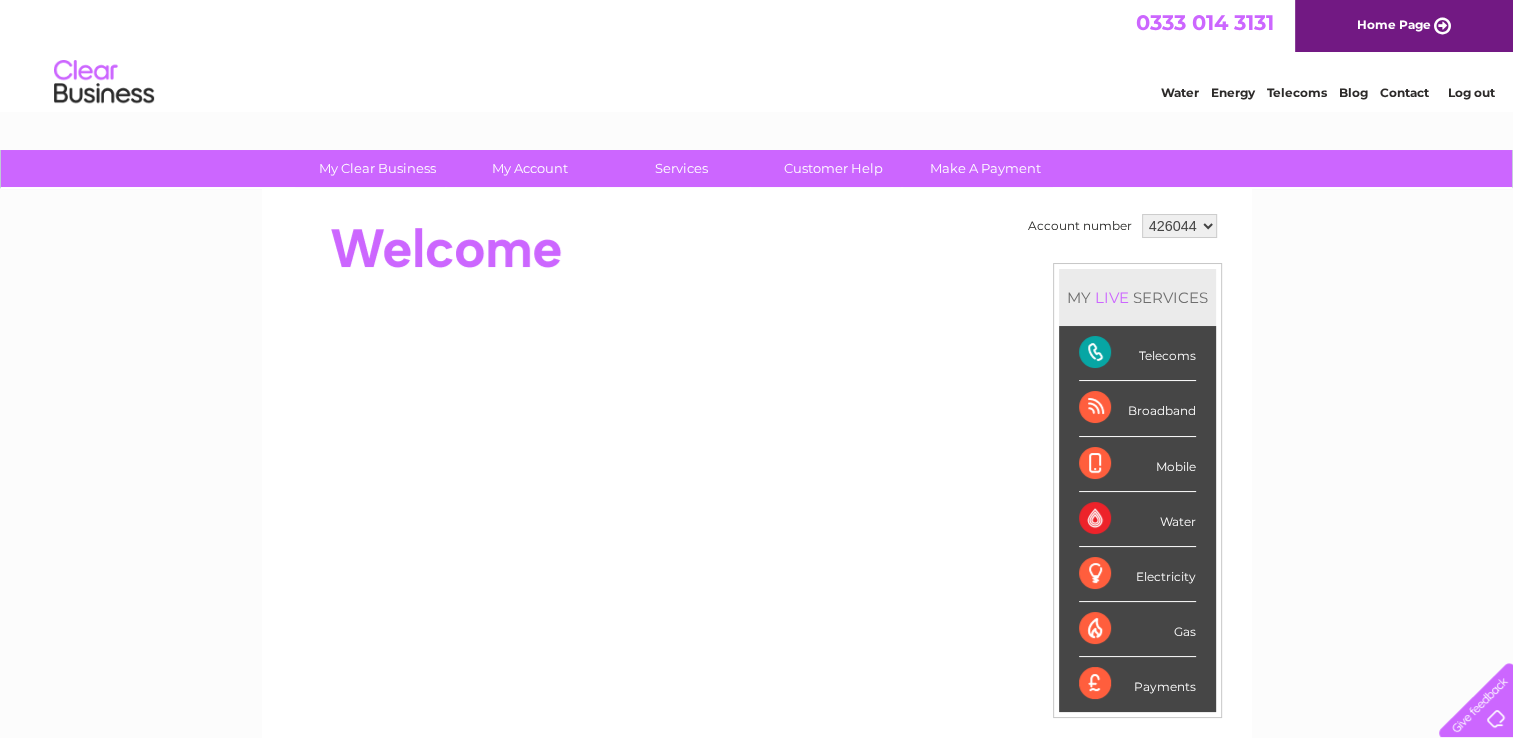 click on "Electricity" at bounding box center [1137, 574] 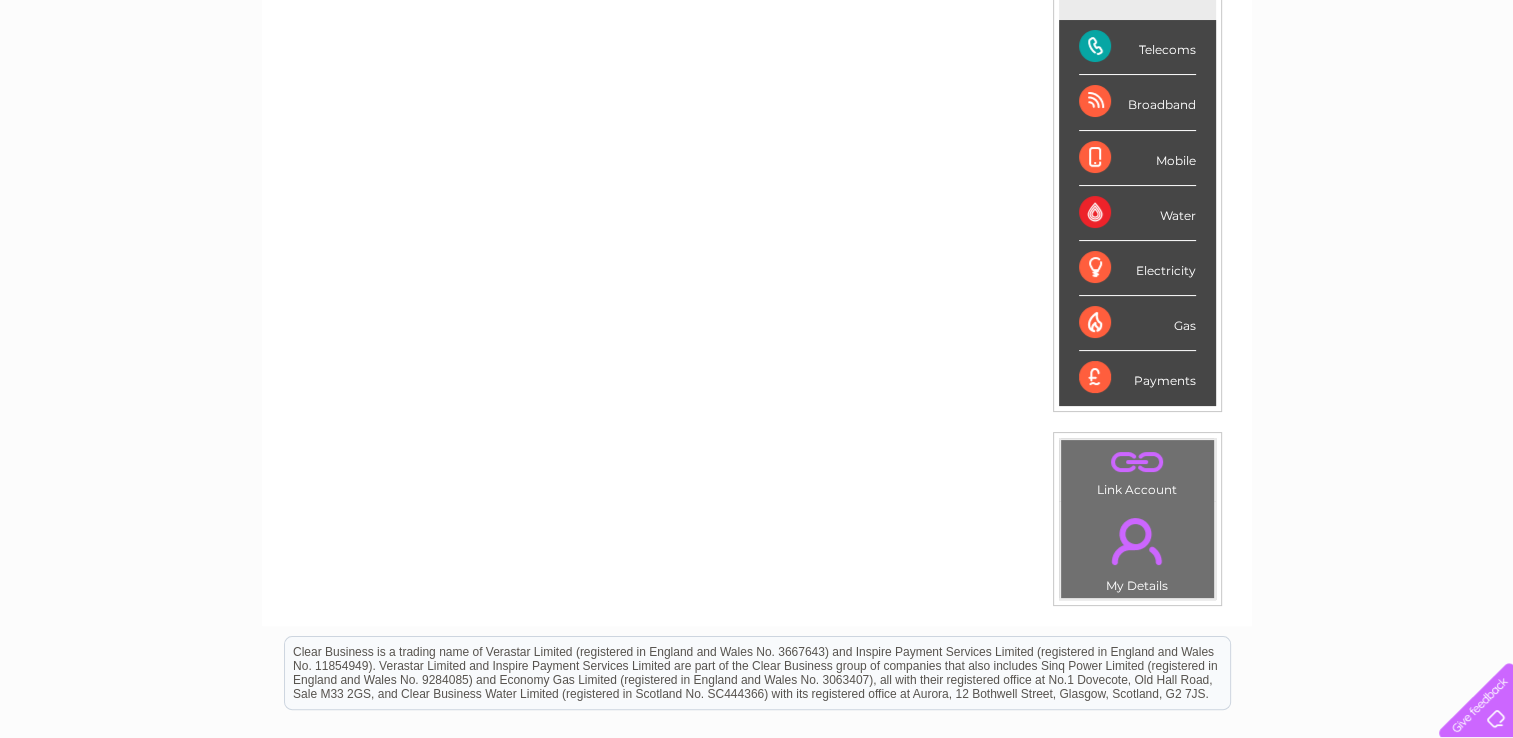 scroll, scrollTop: 360, scrollLeft: 0, axis: vertical 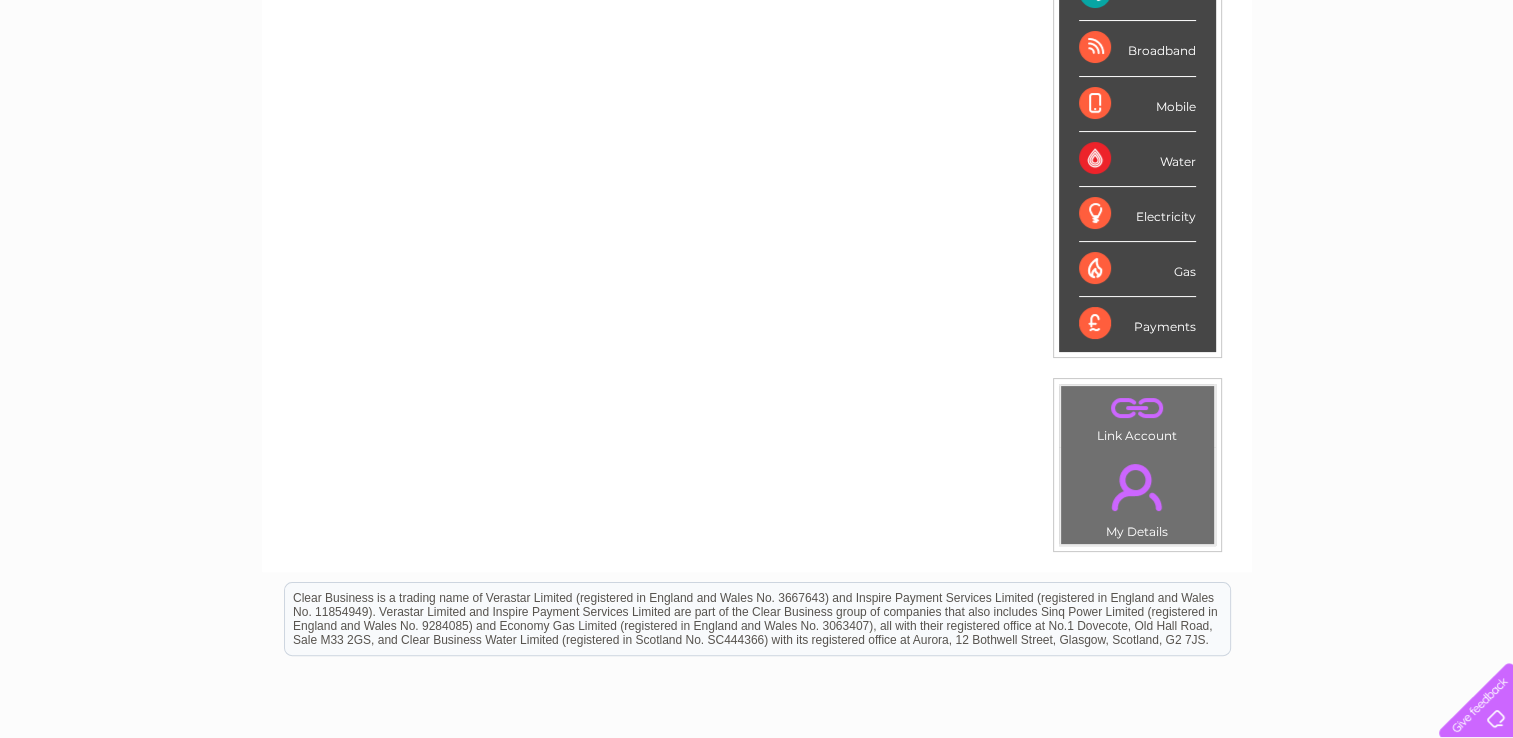 click on "Electricity" at bounding box center (1137, 214) 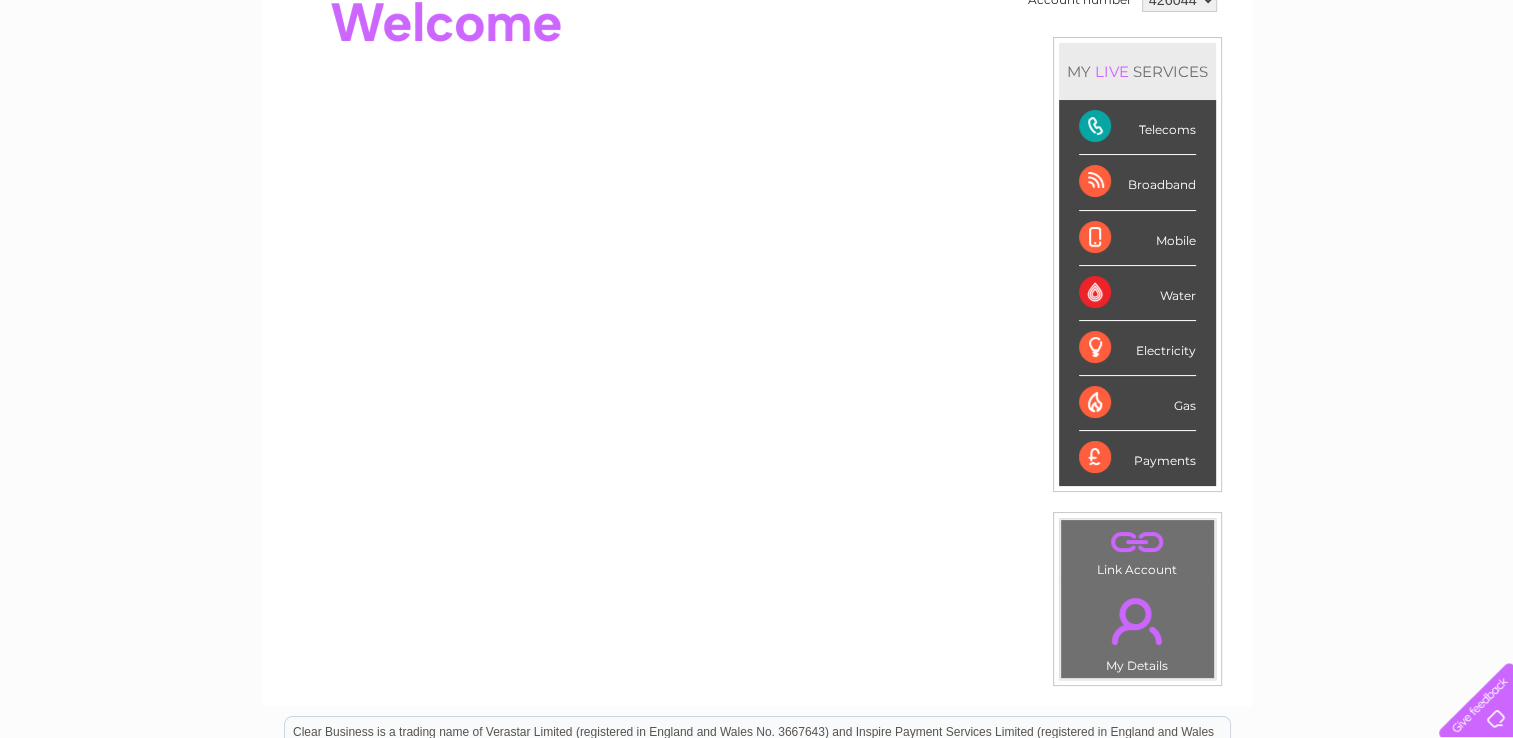 scroll, scrollTop: 40, scrollLeft: 0, axis: vertical 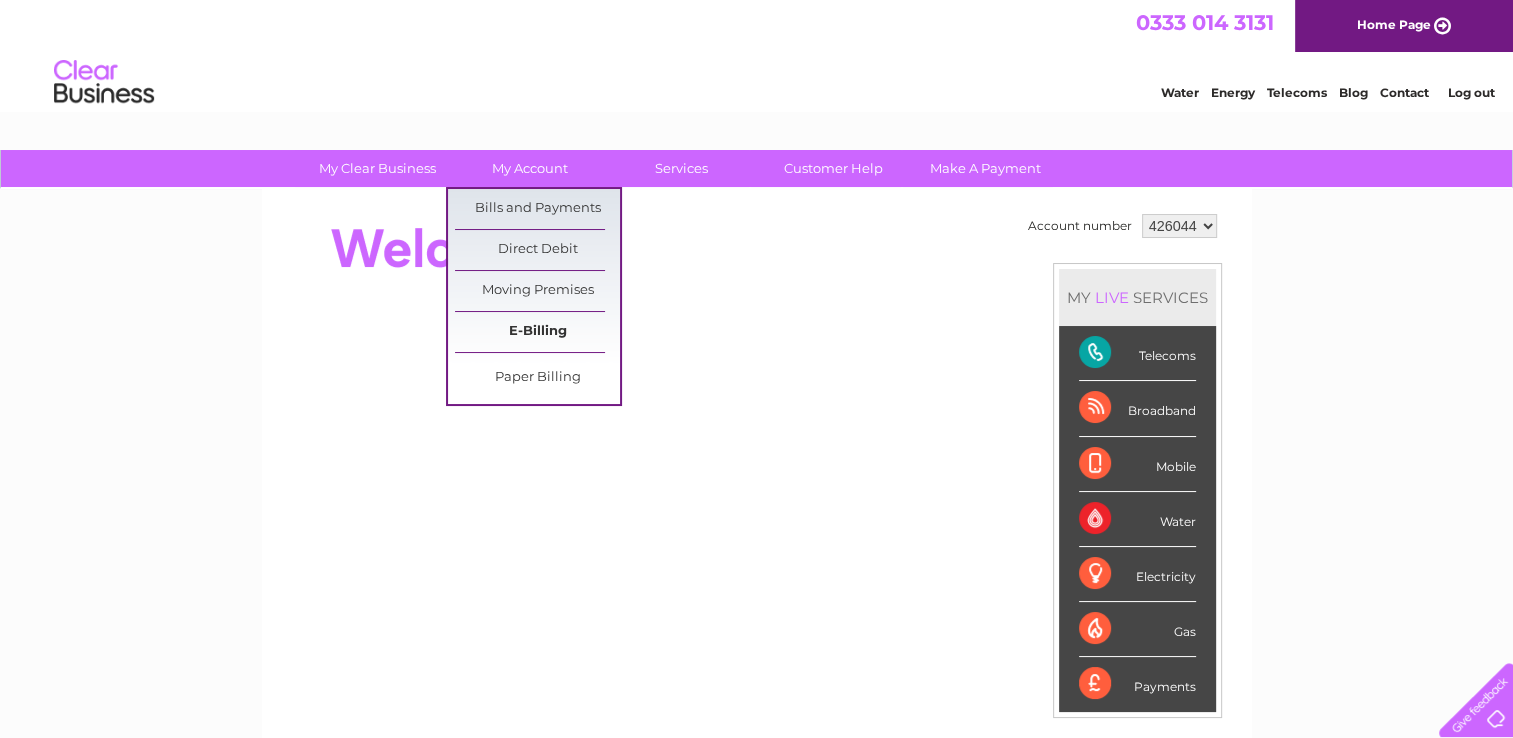 click on "E-Billing" at bounding box center (537, 332) 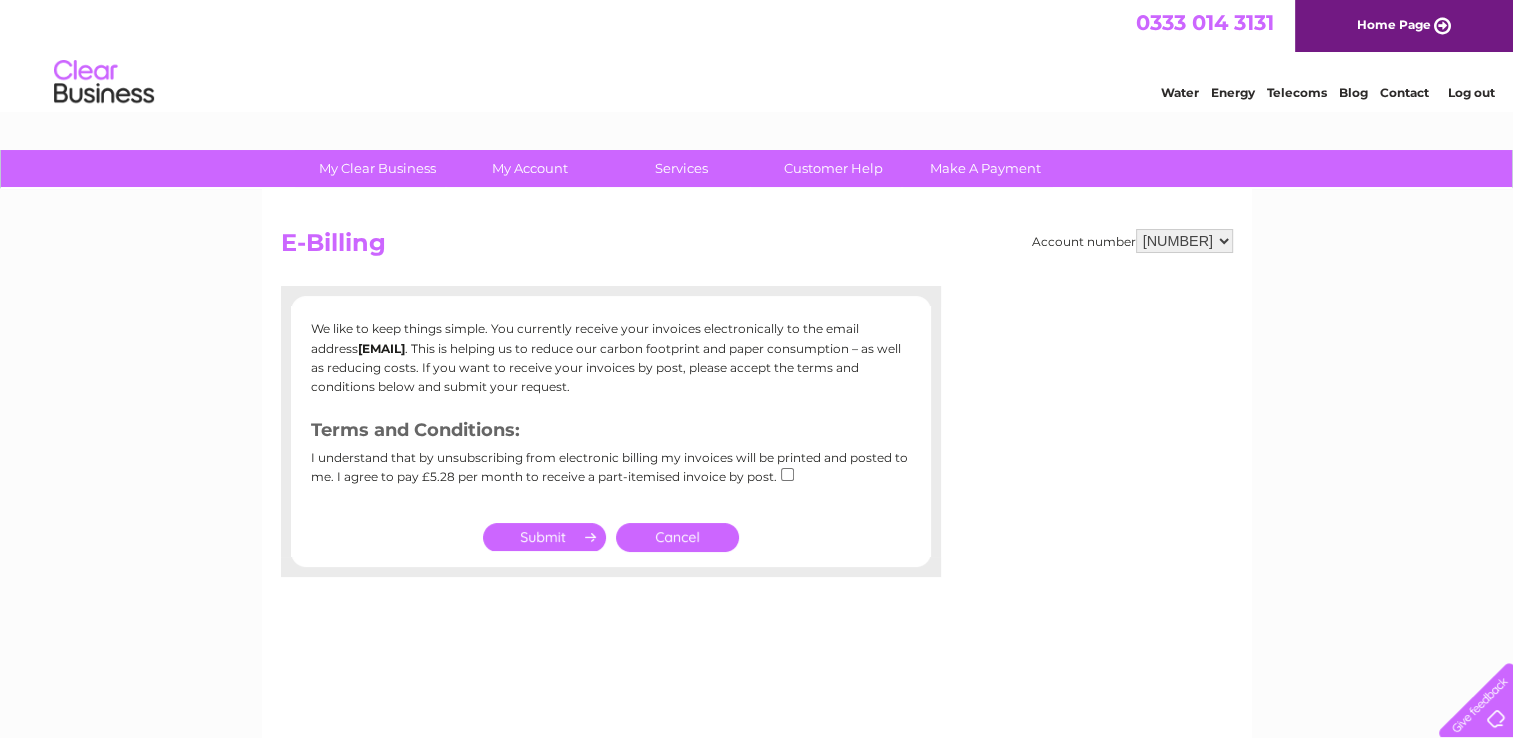 scroll, scrollTop: 0, scrollLeft: 0, axis: both 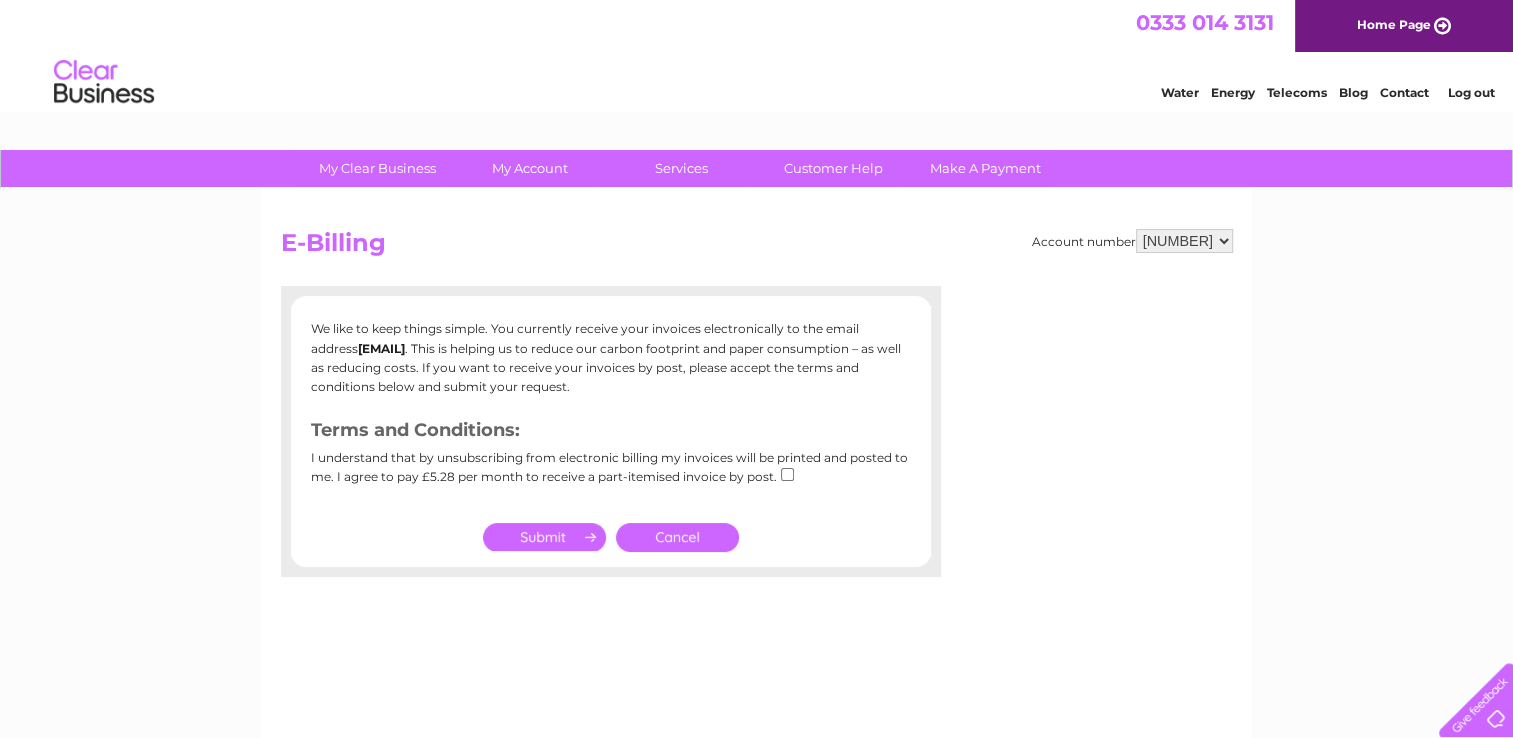 click at bounding box center (544, 537) 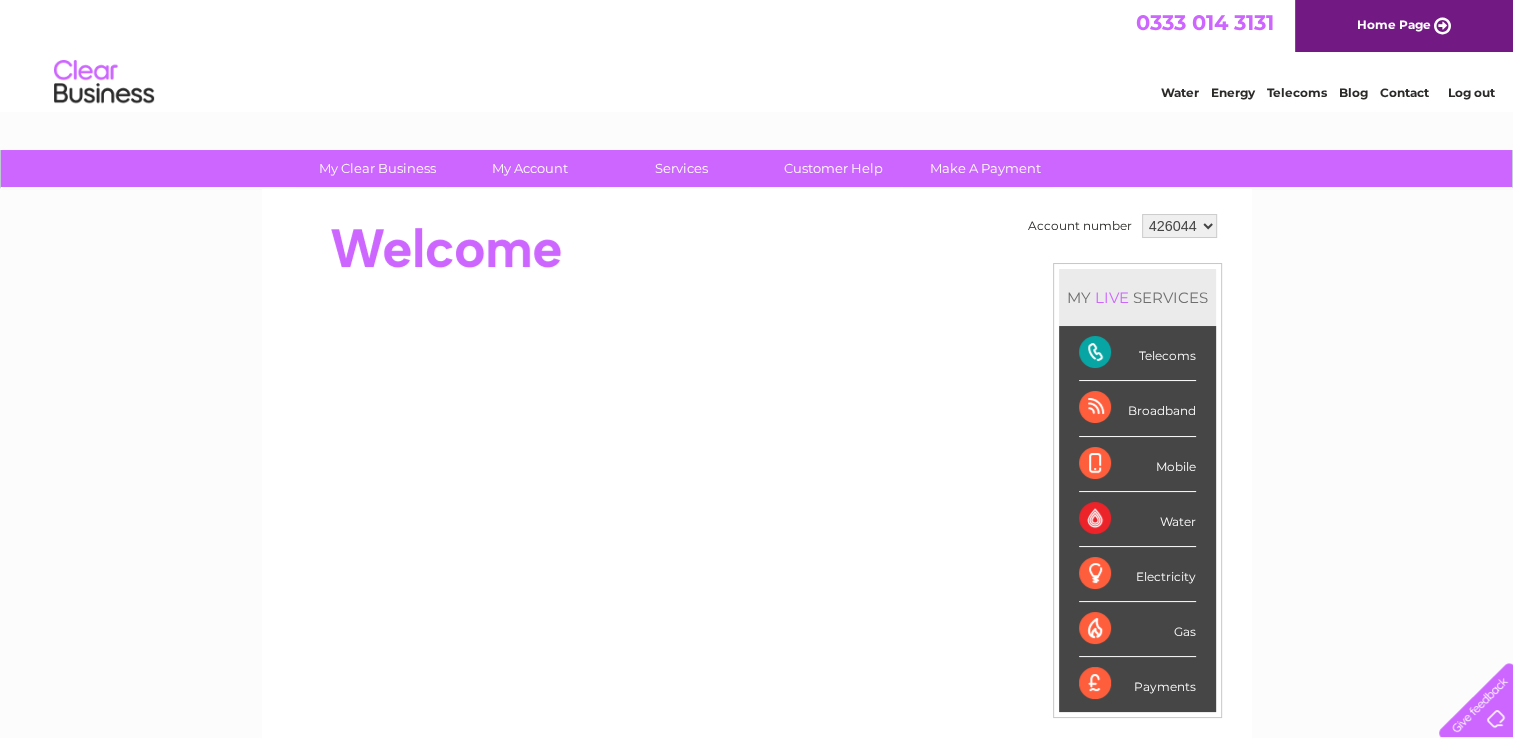 scroll, scrollTop: 0, scrollLeft: 0, axis: both 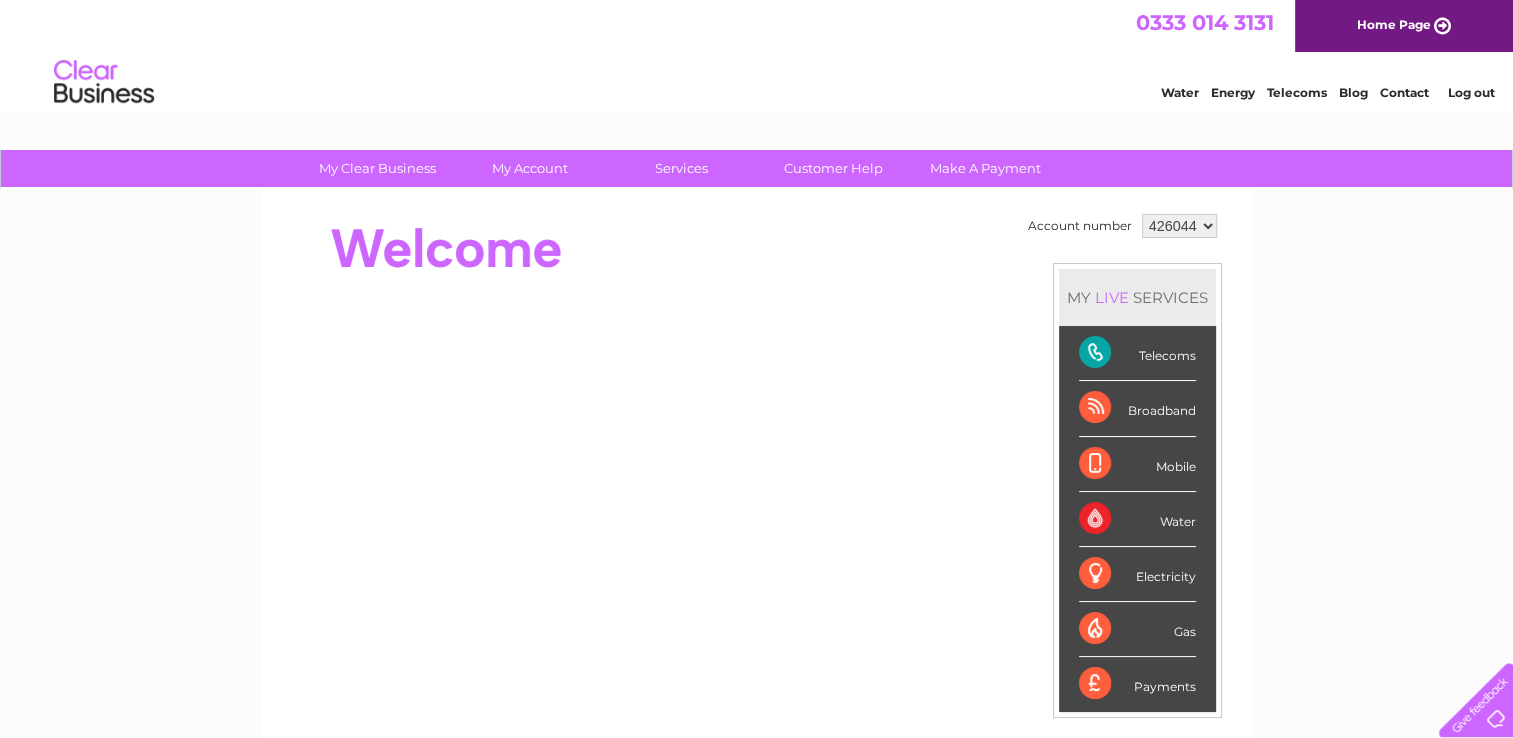 click on "Electricity" at bounding box center [1137, 574] 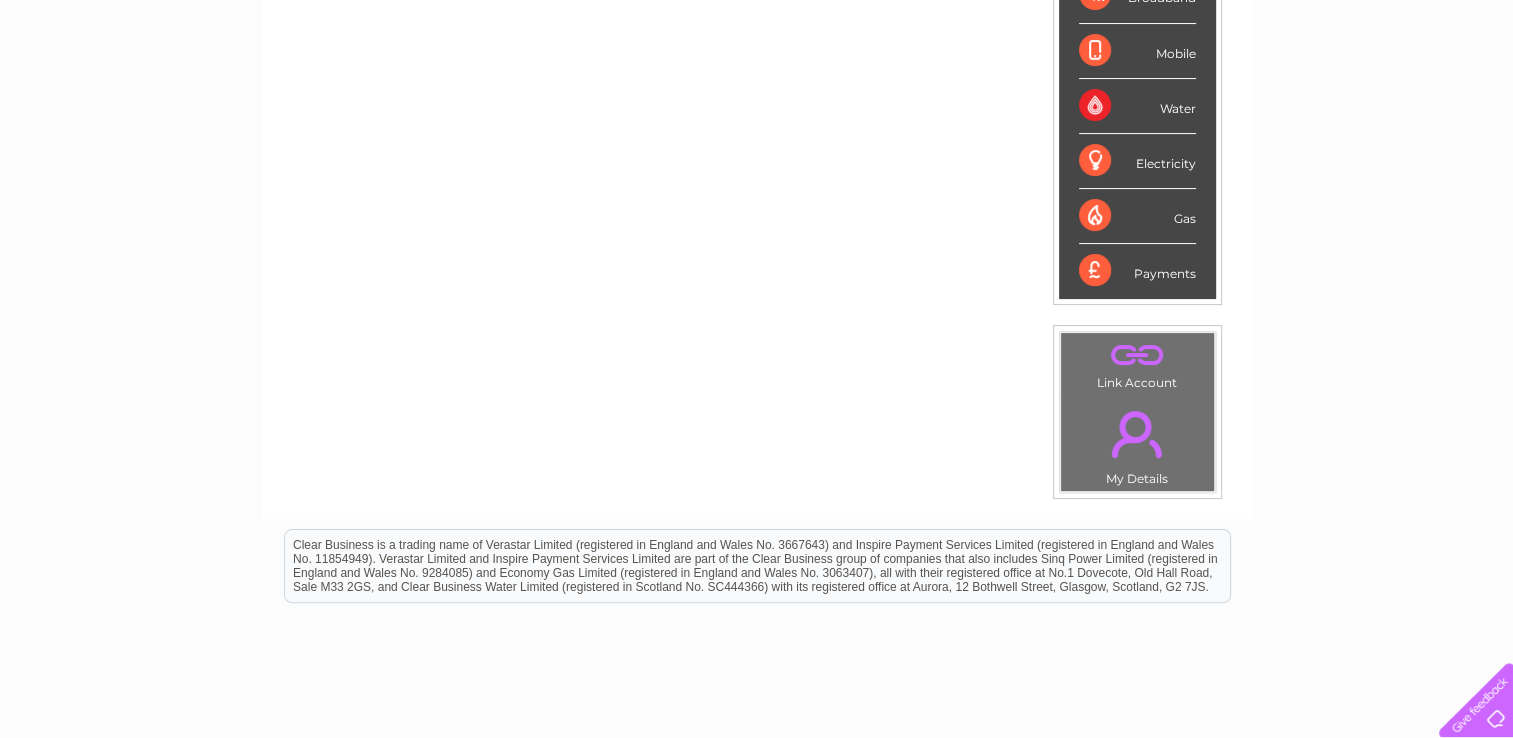 scroll, scrollTop: 480, scrollLeft: 0, axis: vertical 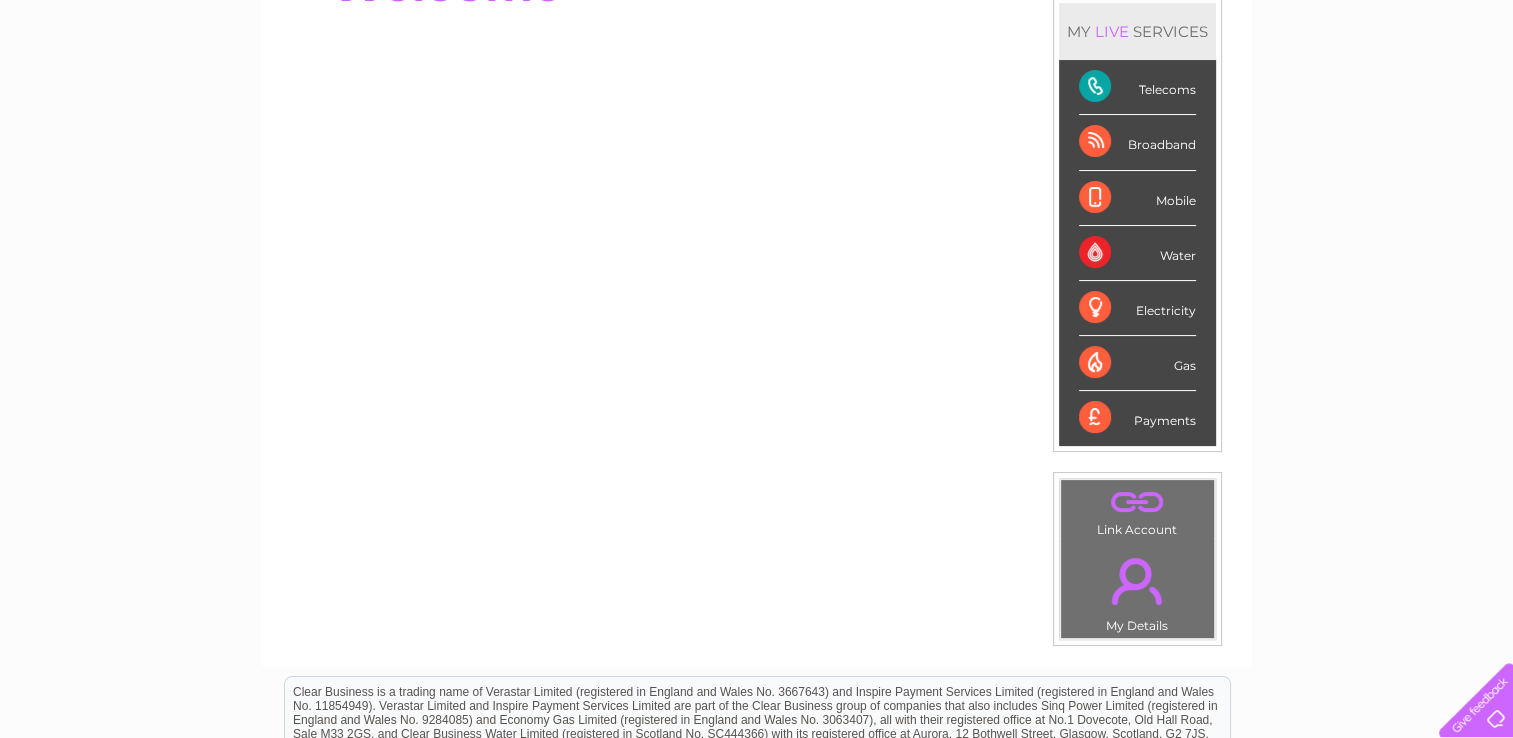 click on "Electricity" at bounding box center [1137, 308] 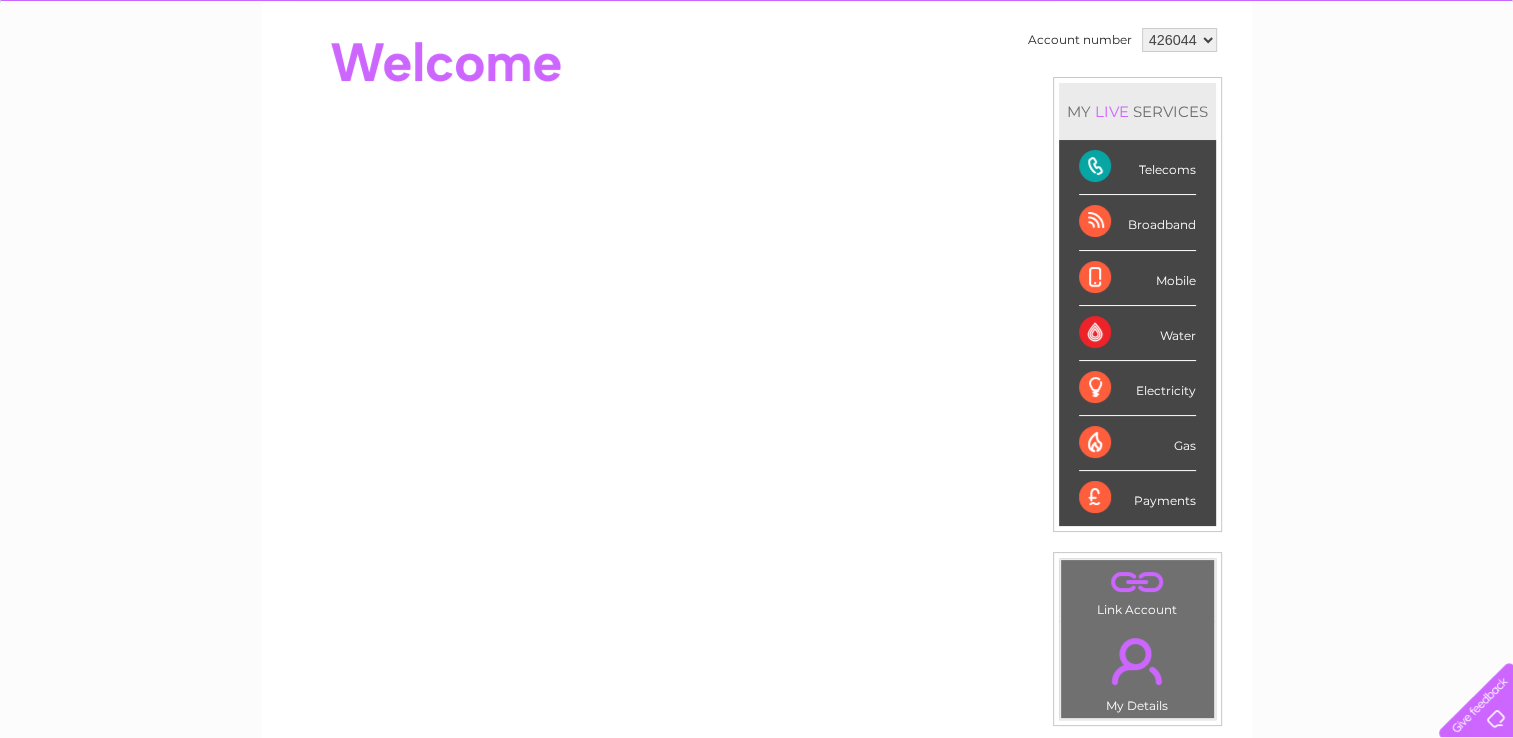 scroll, scrollTop: 0, scrollLeft: 0, axis: both 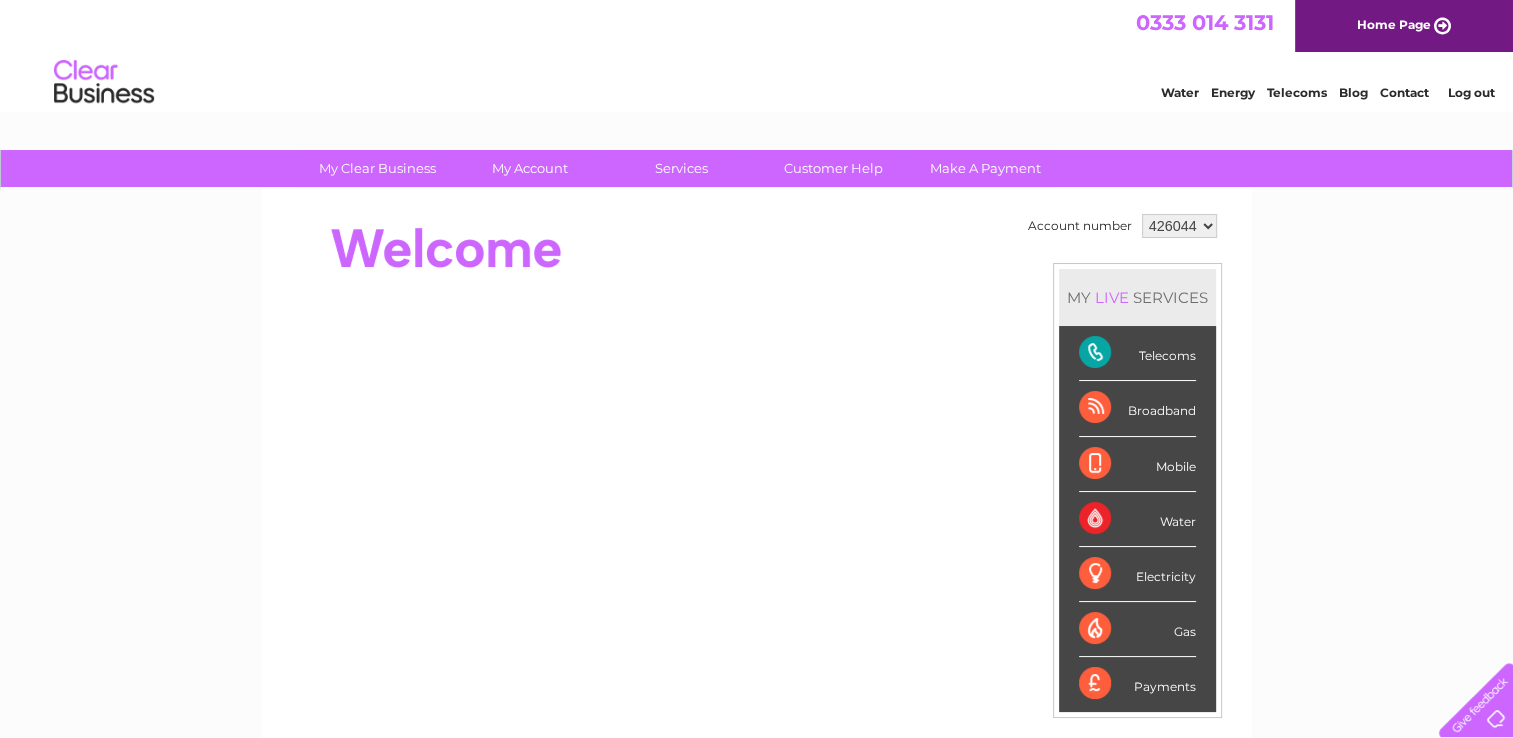 click on "Telecoms" at bounding box center (1297, 92) 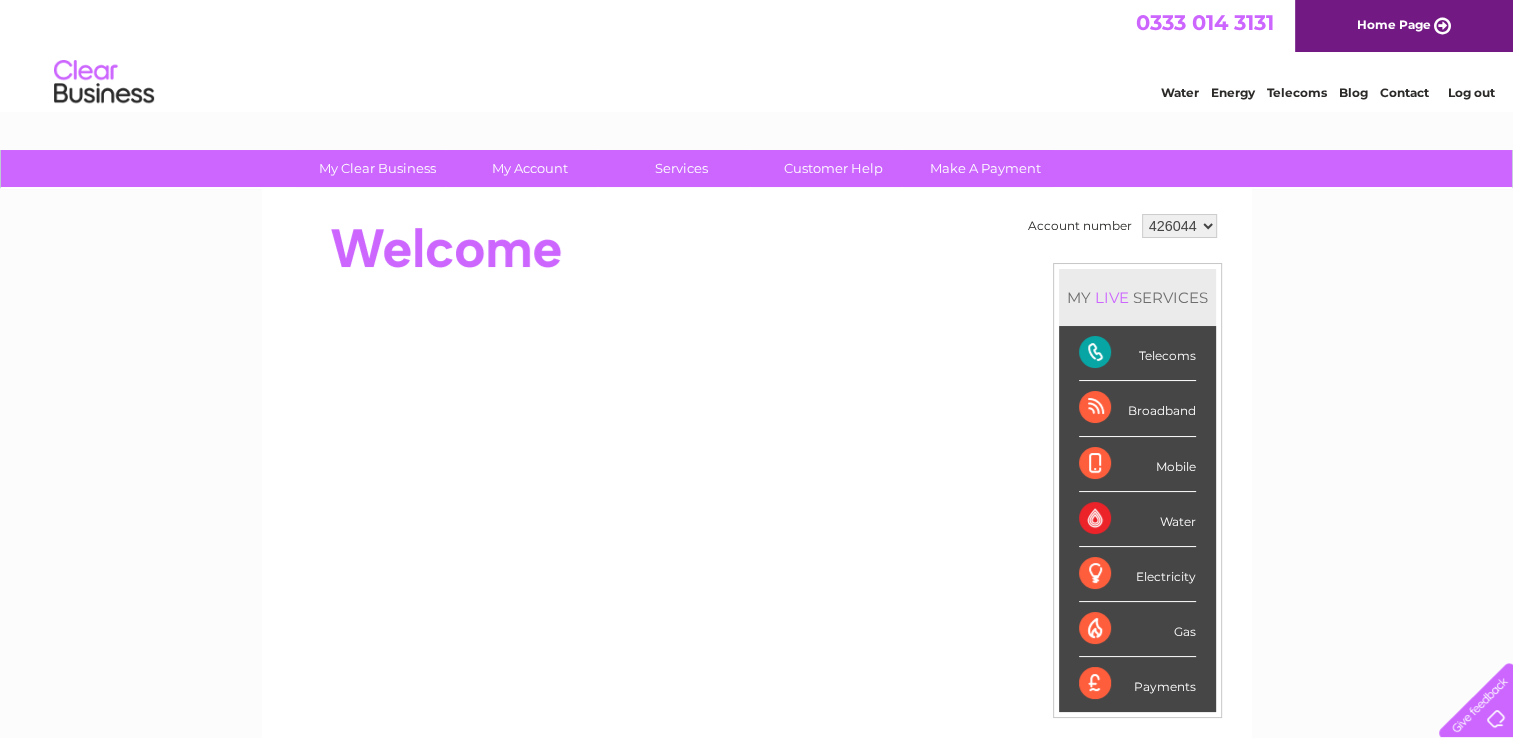 scroll, scrollTop: 0, scrollLeft: 0, axis: both 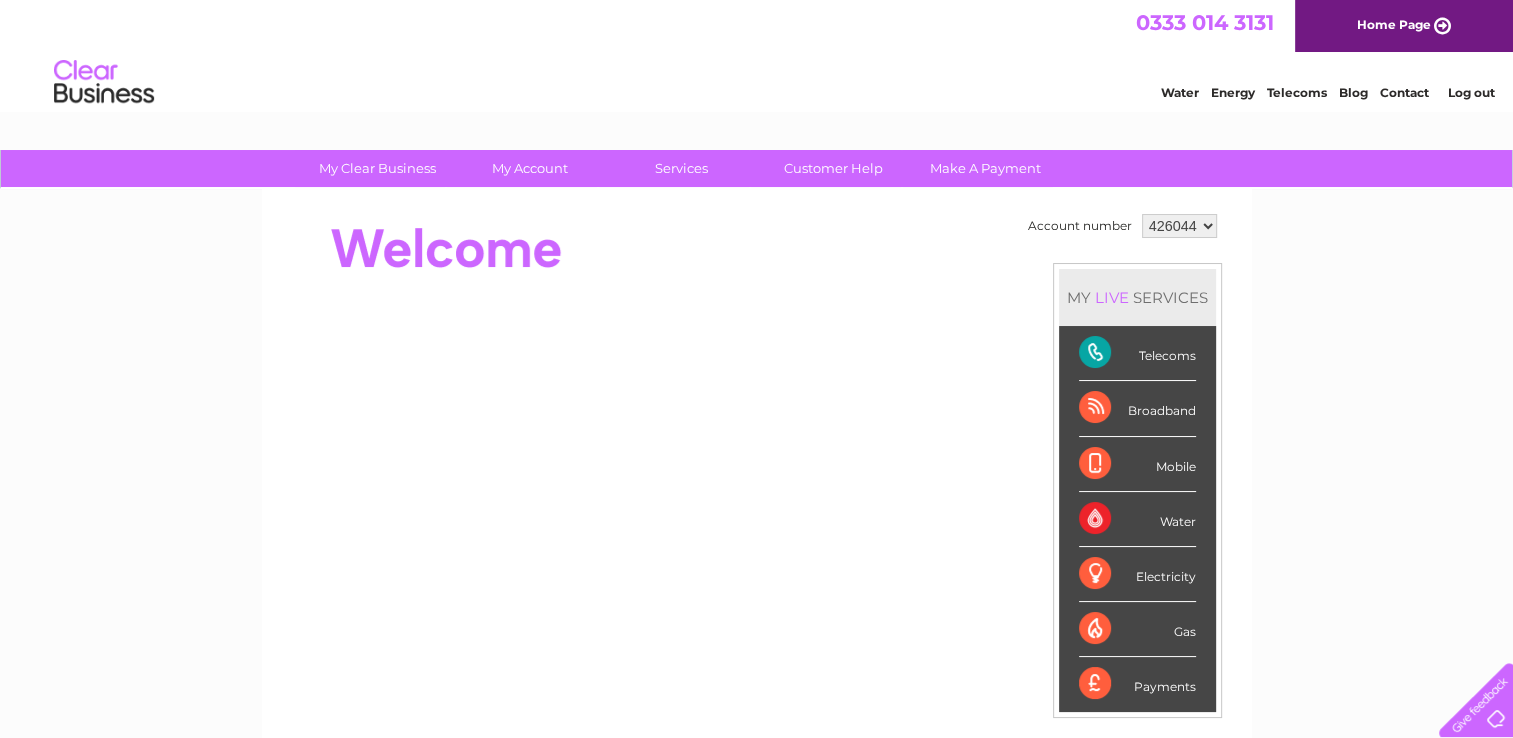 click on "Broadband" at bounding box center [1137, 408] 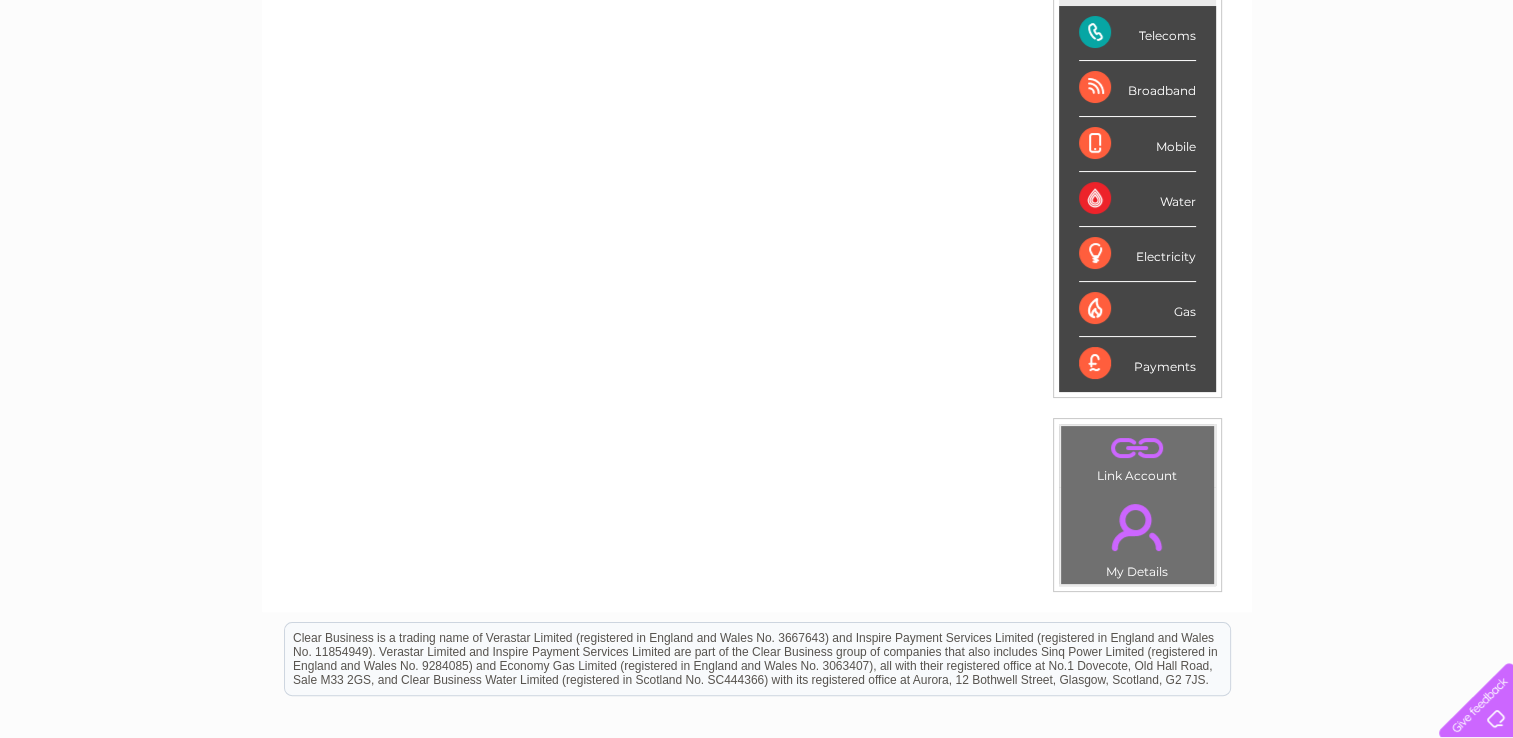 scroll, scrollTop: 332, scrollLeft: 0, axis: vertical 